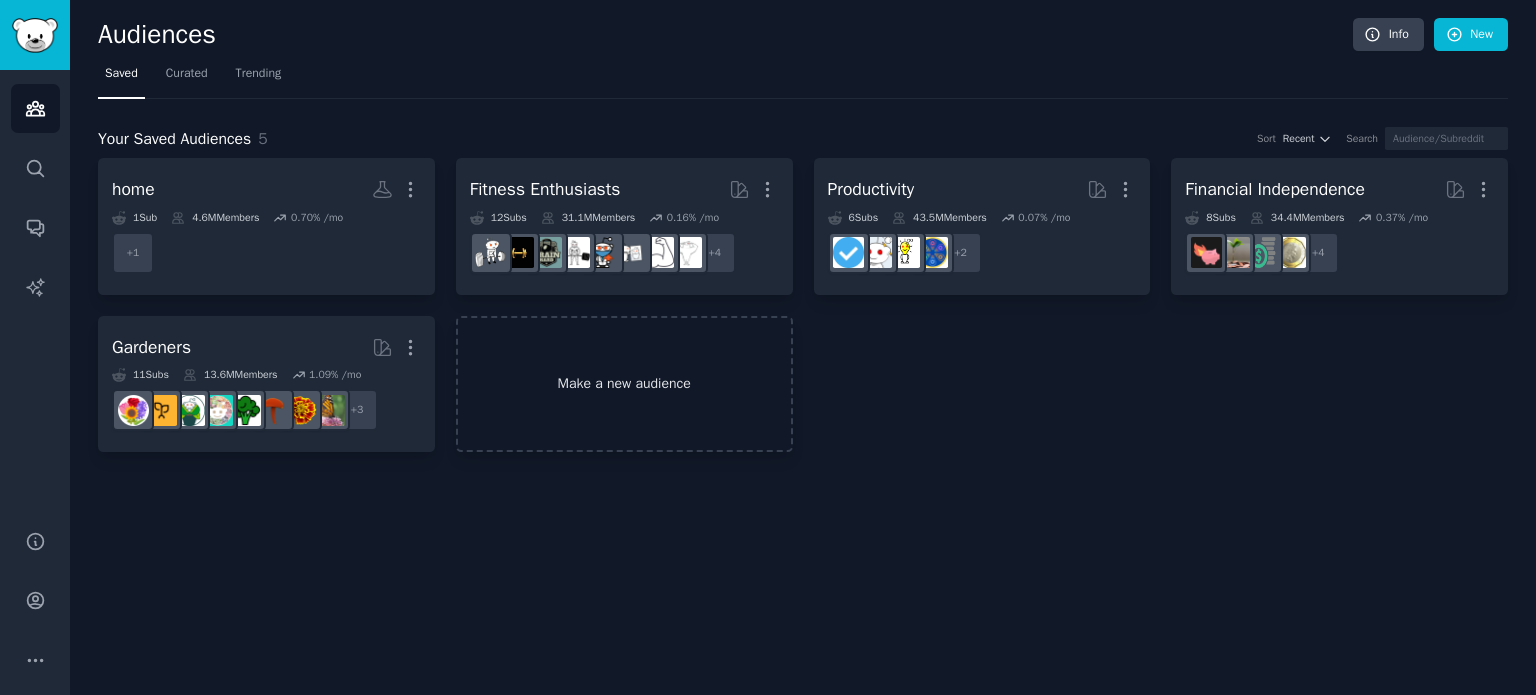 scroll, scrollTop: 0, scrollLeft: 0, axis: both 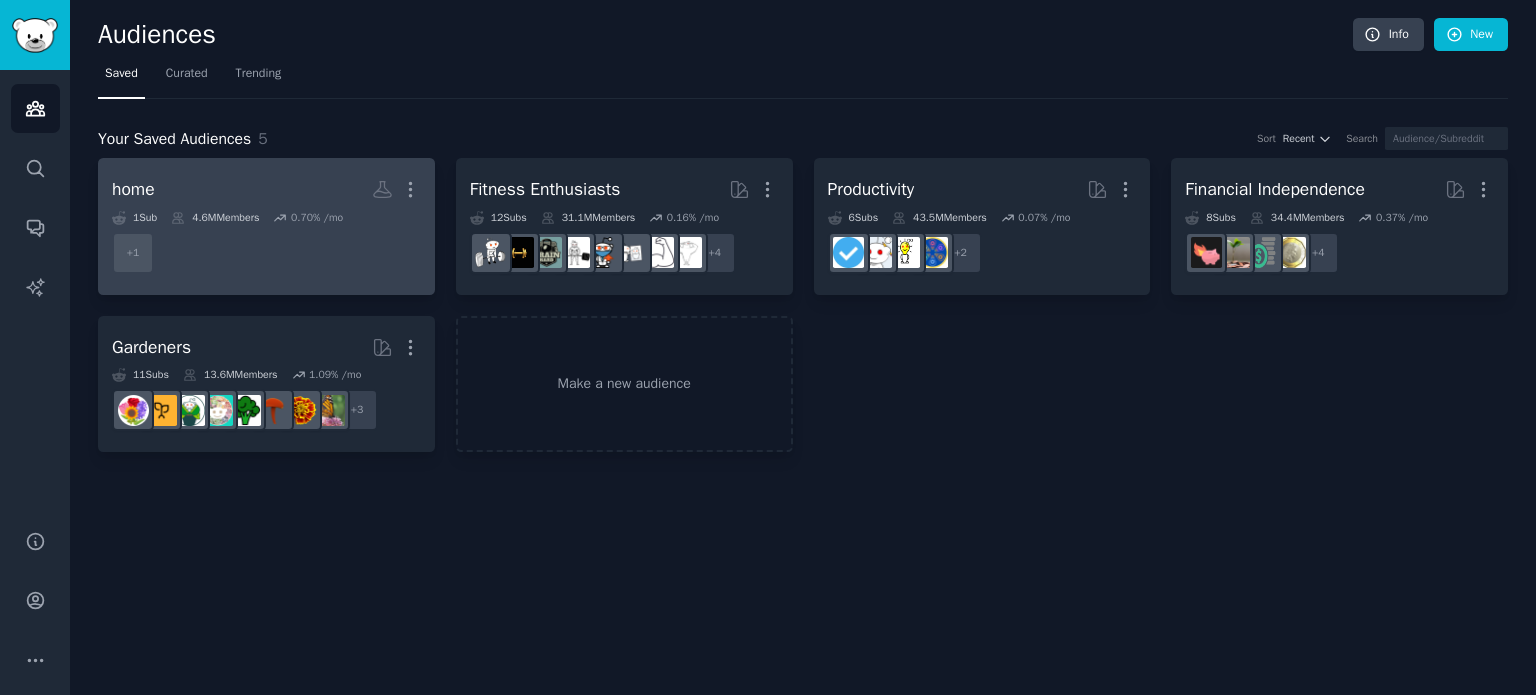 click on "home" at bounding box center (133, 189) 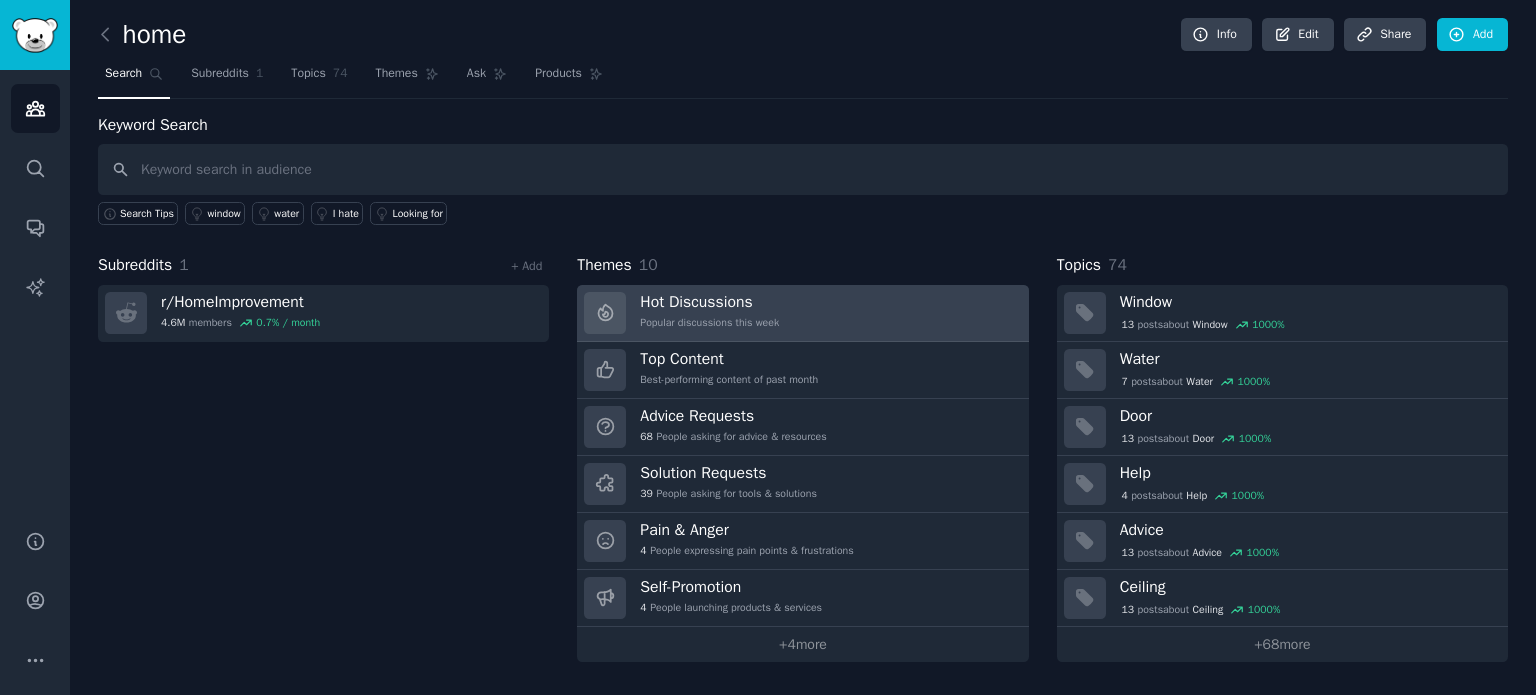 click on "Hot Discussions" at bounding box center [709, 302] 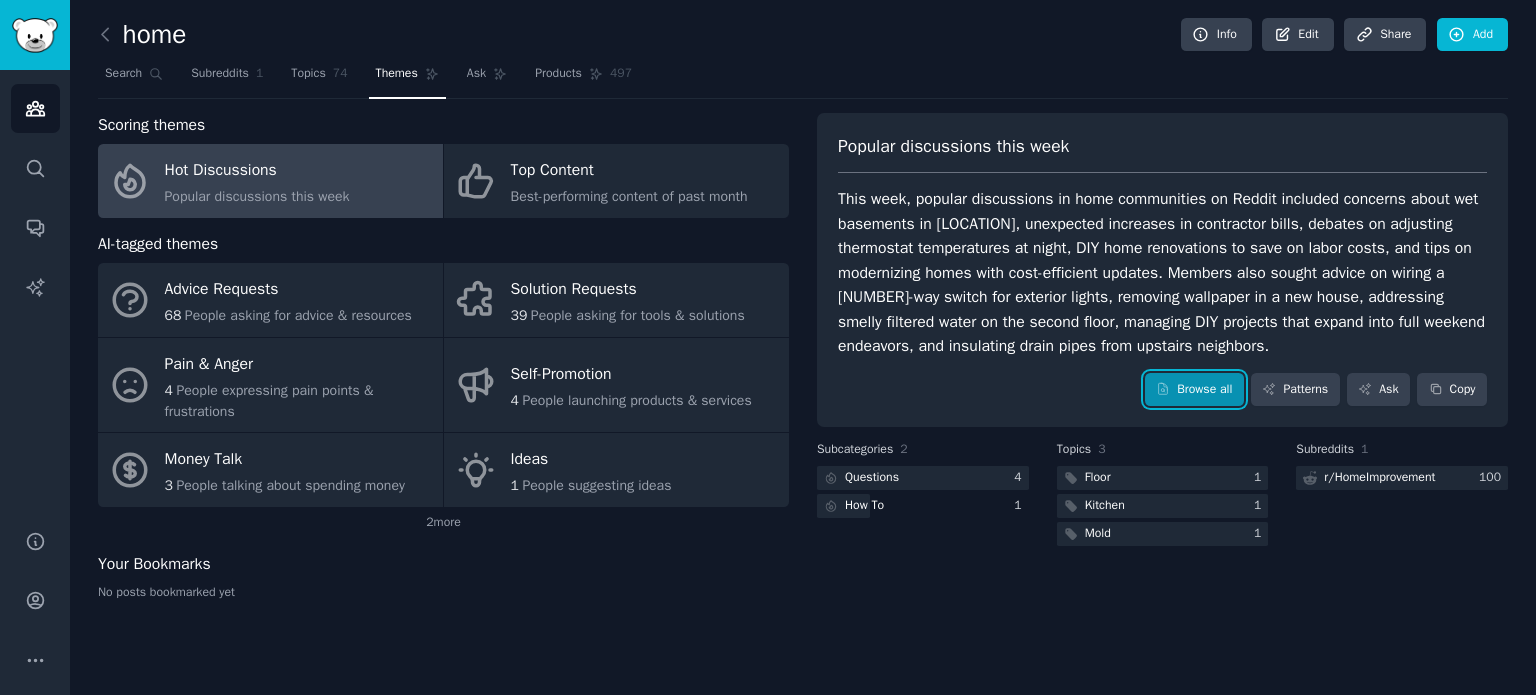 click on "Browse all" at bounding box center (1194, 390) 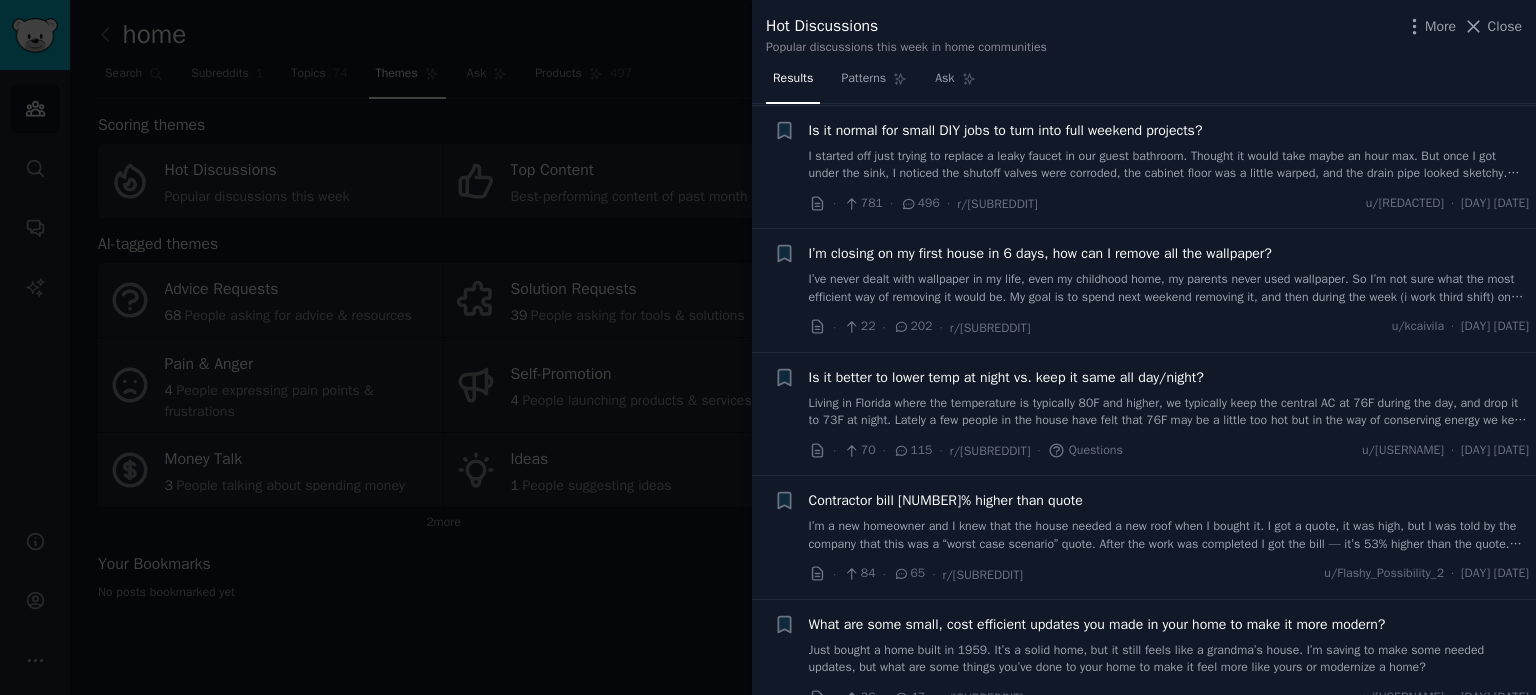 scroll, scrollTop: 0, scrollLeft: 0, axis: both 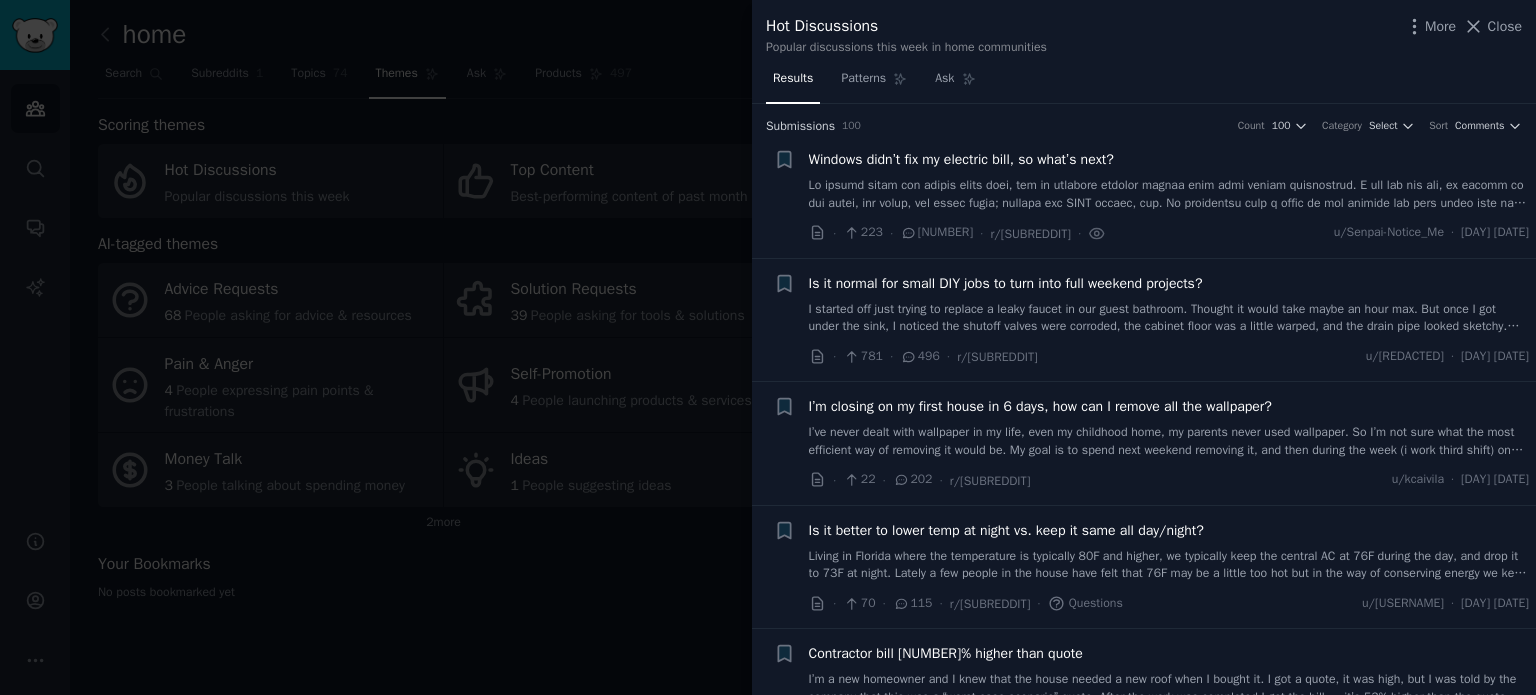 click on "I’m closing on my first house in 6 days, how can I remove all the wallpaper?" at bounding box center [1040, 406] 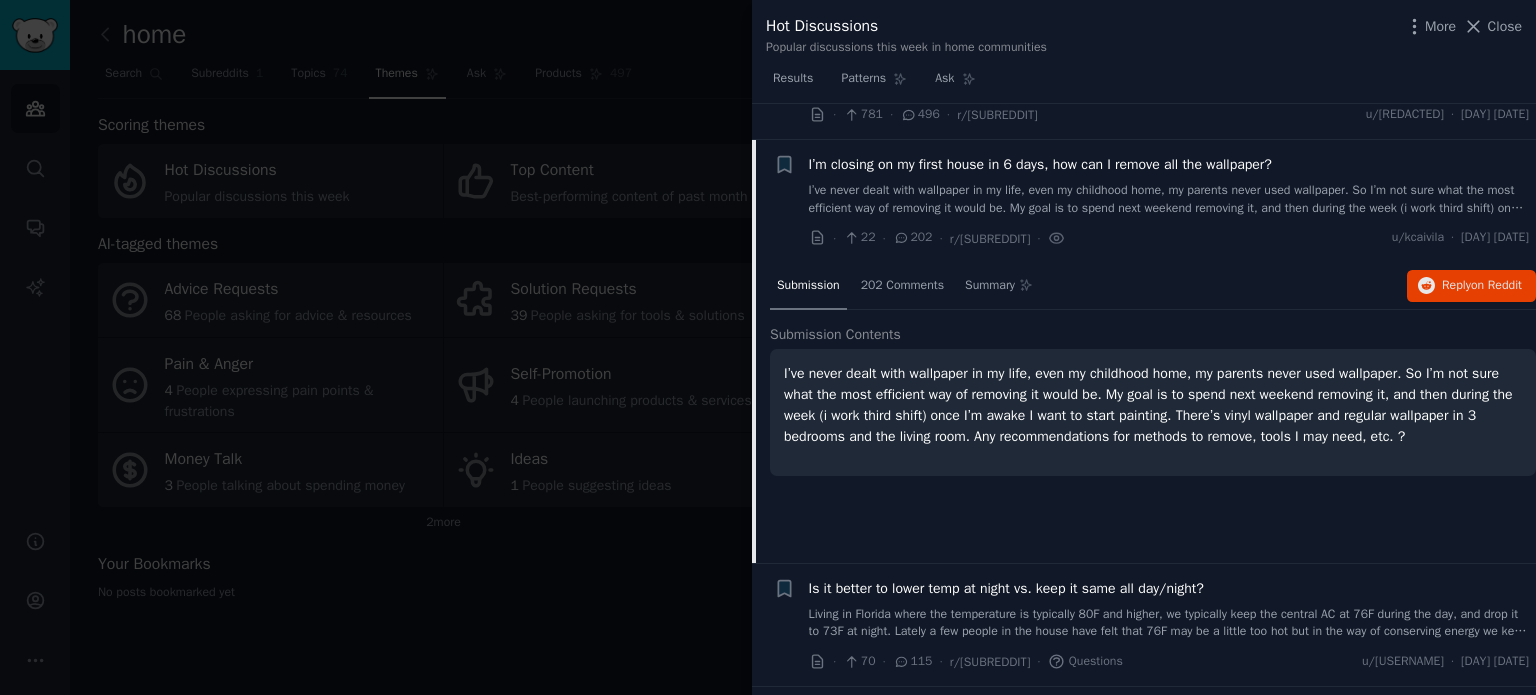 scroll, scrollTop: 278, scrollLeft: 0, axis: vertical 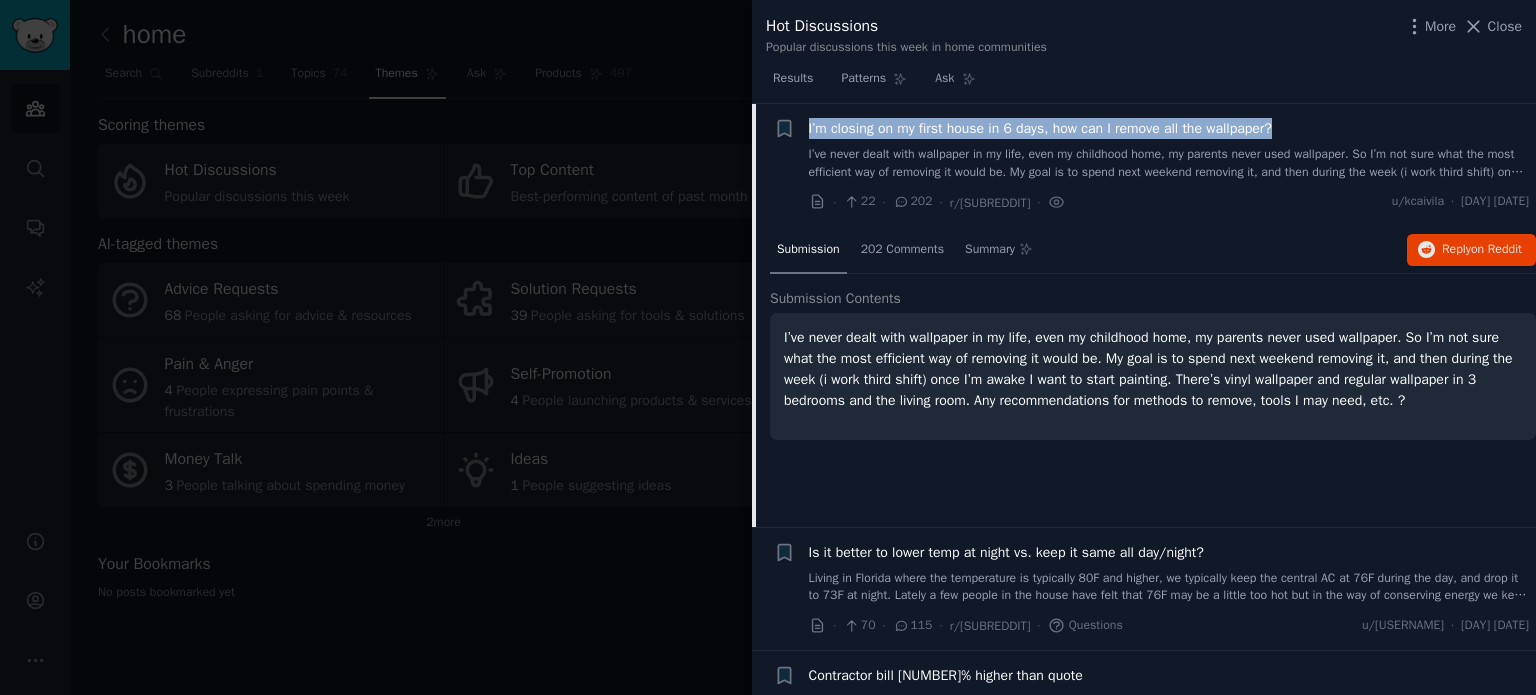 drag, startPoint x: 1300, startPoint y: 124, endPoint x: 805, endPoint y: 123, distance: 495.001 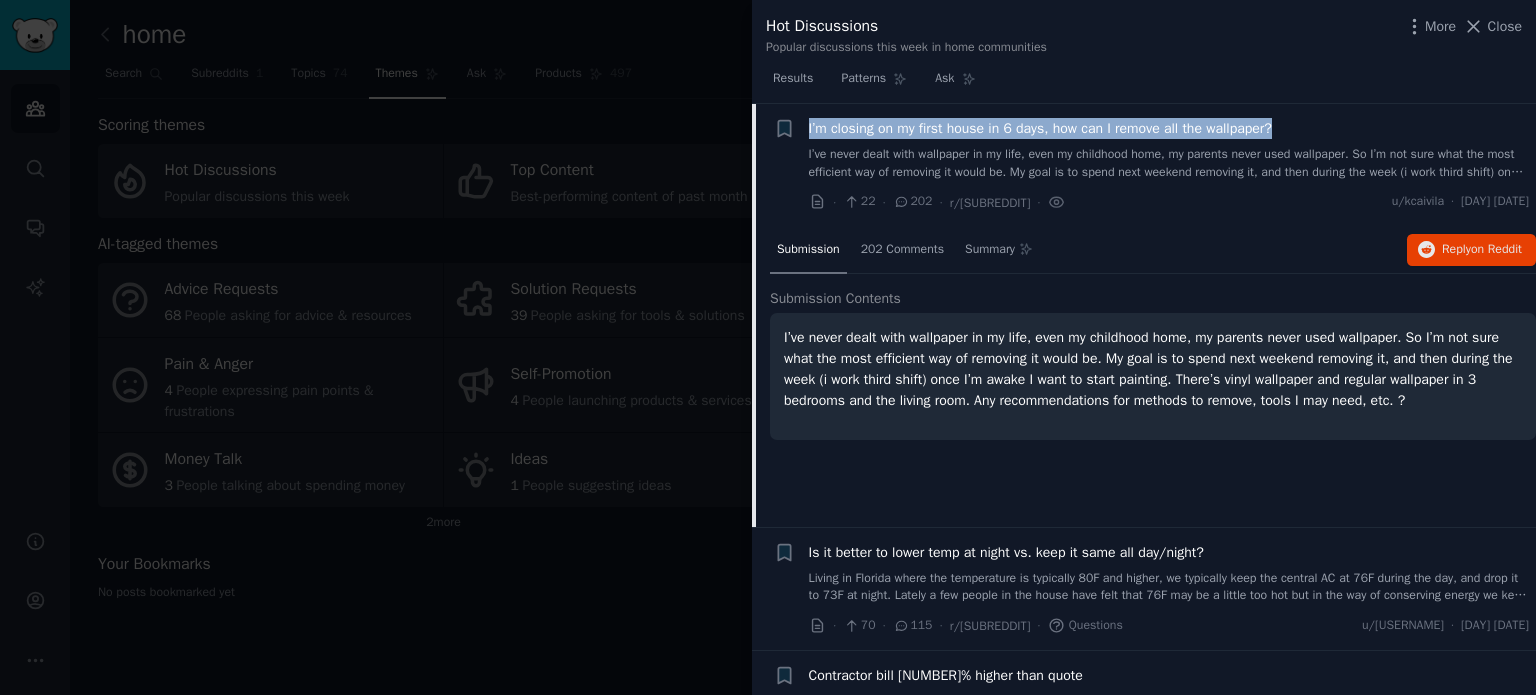 copy on "I’m closing on my first house in 6 days, how can I remove all the wallpaper?" 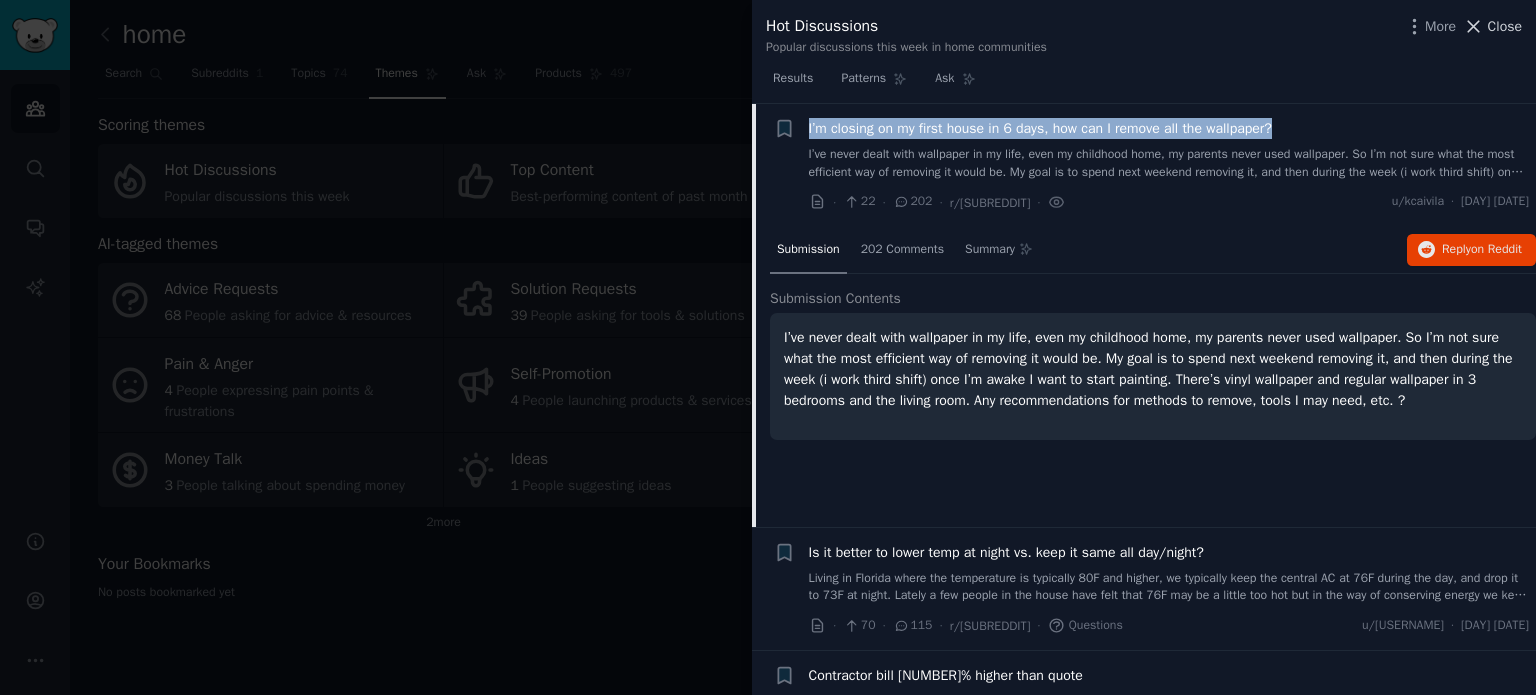 click on "Close" at bounding box center (1505, 26) 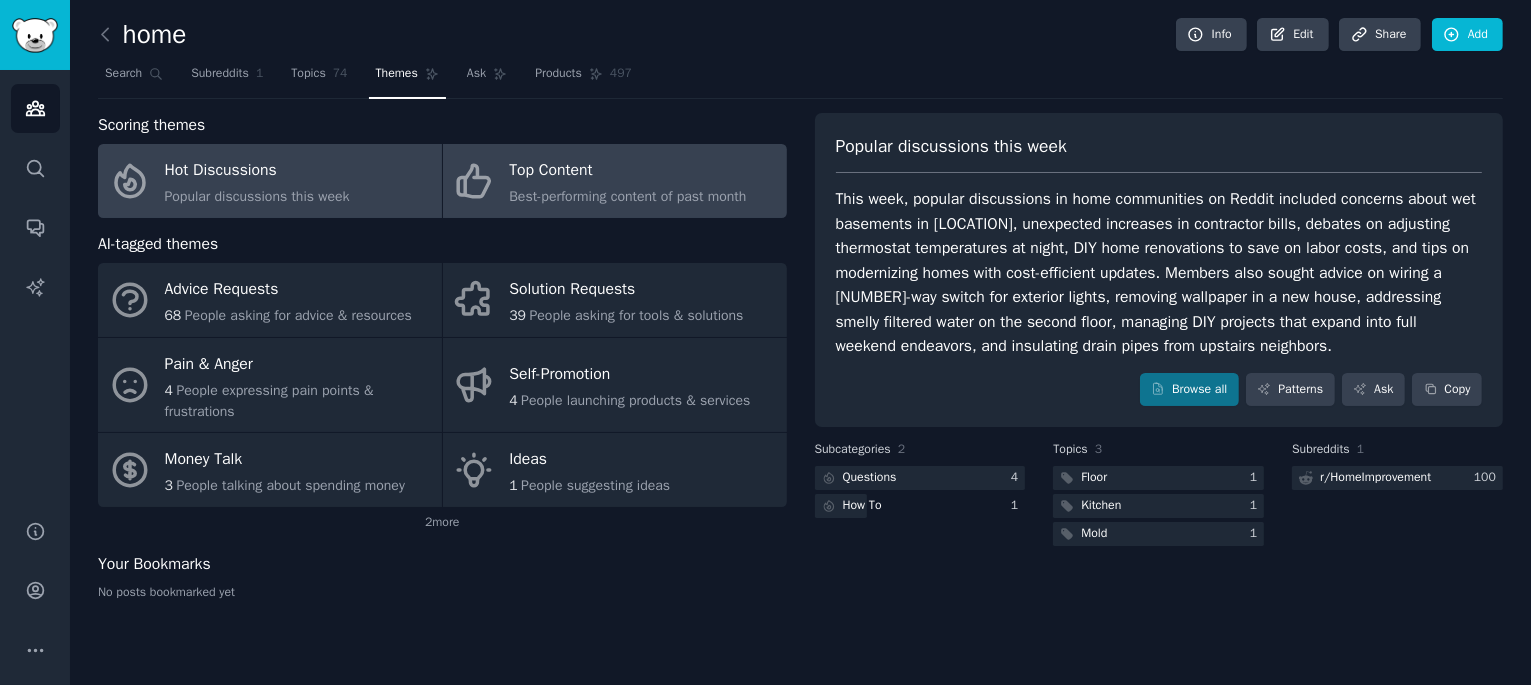 click on "Best-performing content of past month" 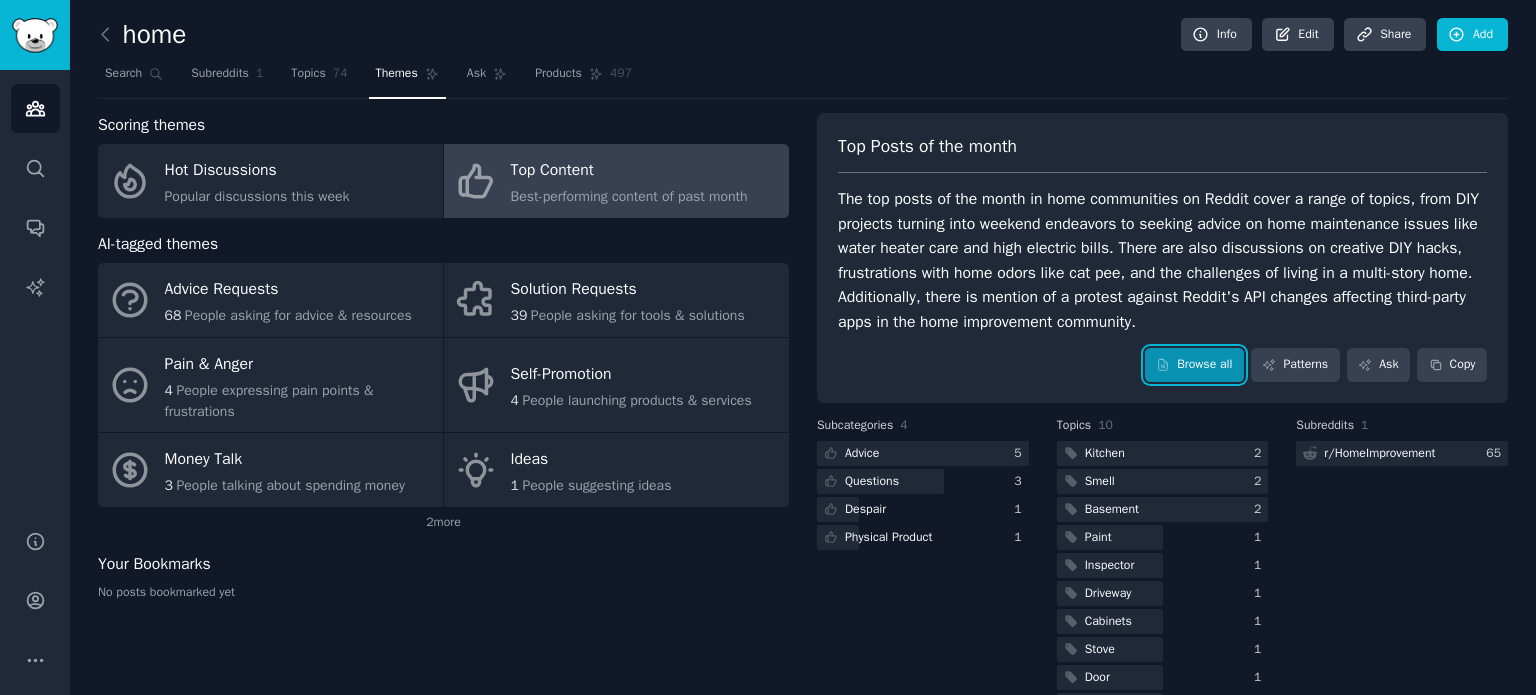 click on "Browse all" at bounding box center [1194, 365] 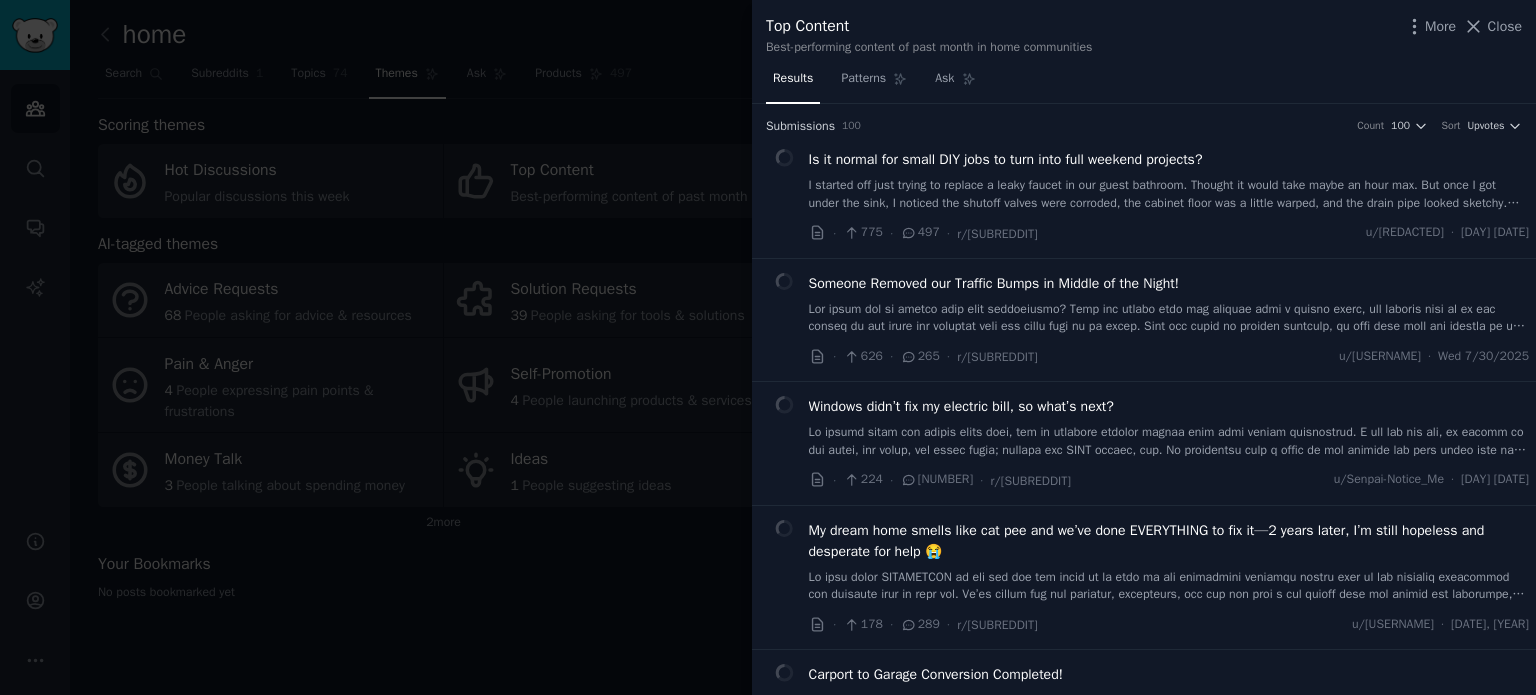 click on "My dream home smells like cat pee and we’ve done EVERYTHING to fix it—2 years later, I’m still hopeless and desperate for help 😭" at bounding box center (1169, 541) 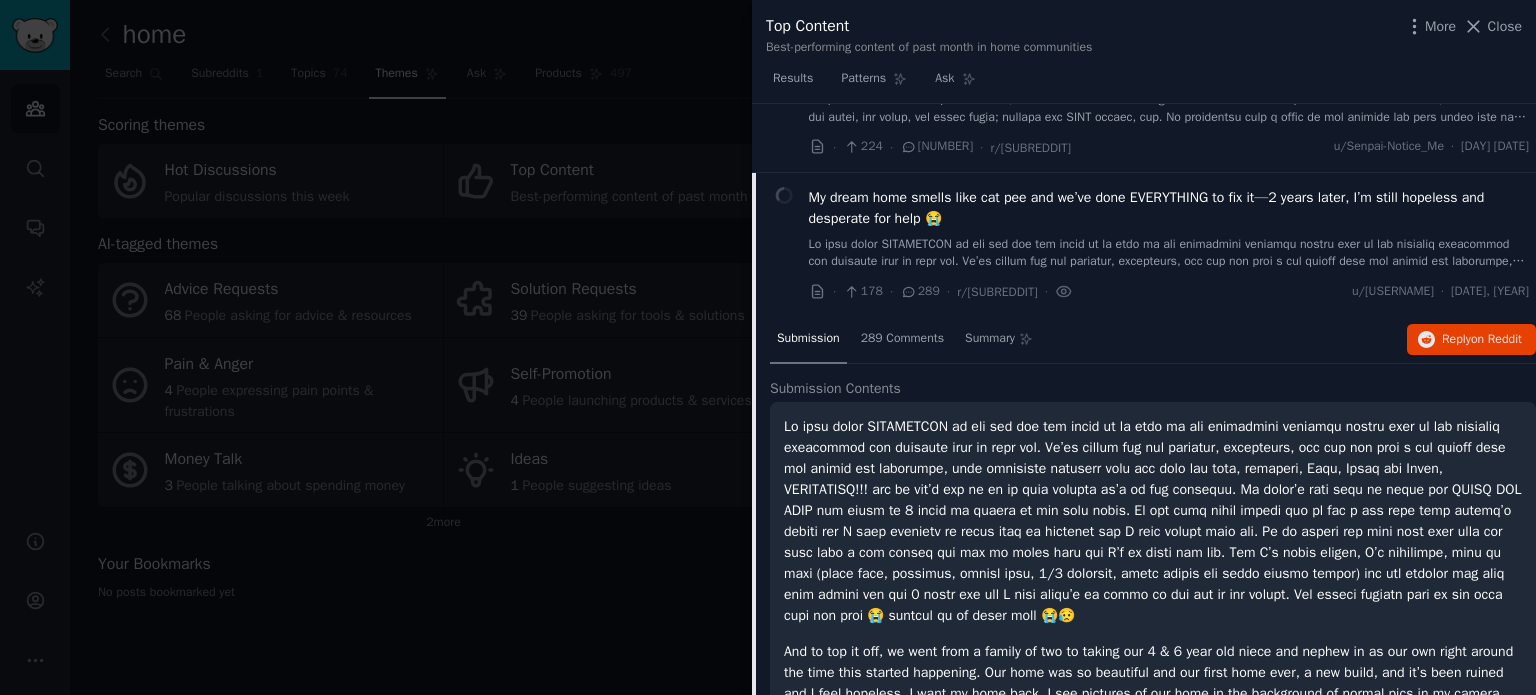 scroll, scrollTop: 401, scrollLeft: 0, axis: vertical 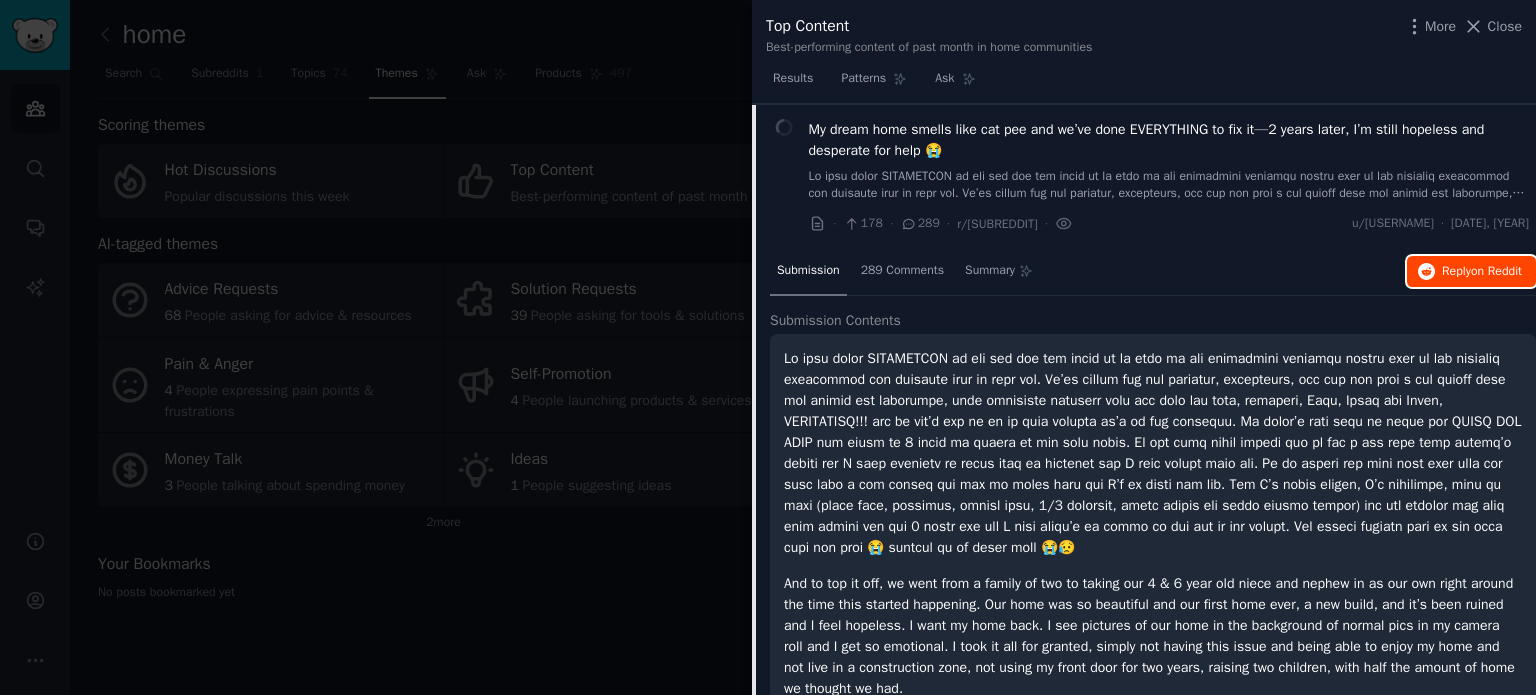 click on "Reply  on Reddit" at bounding box center [1482, 272] 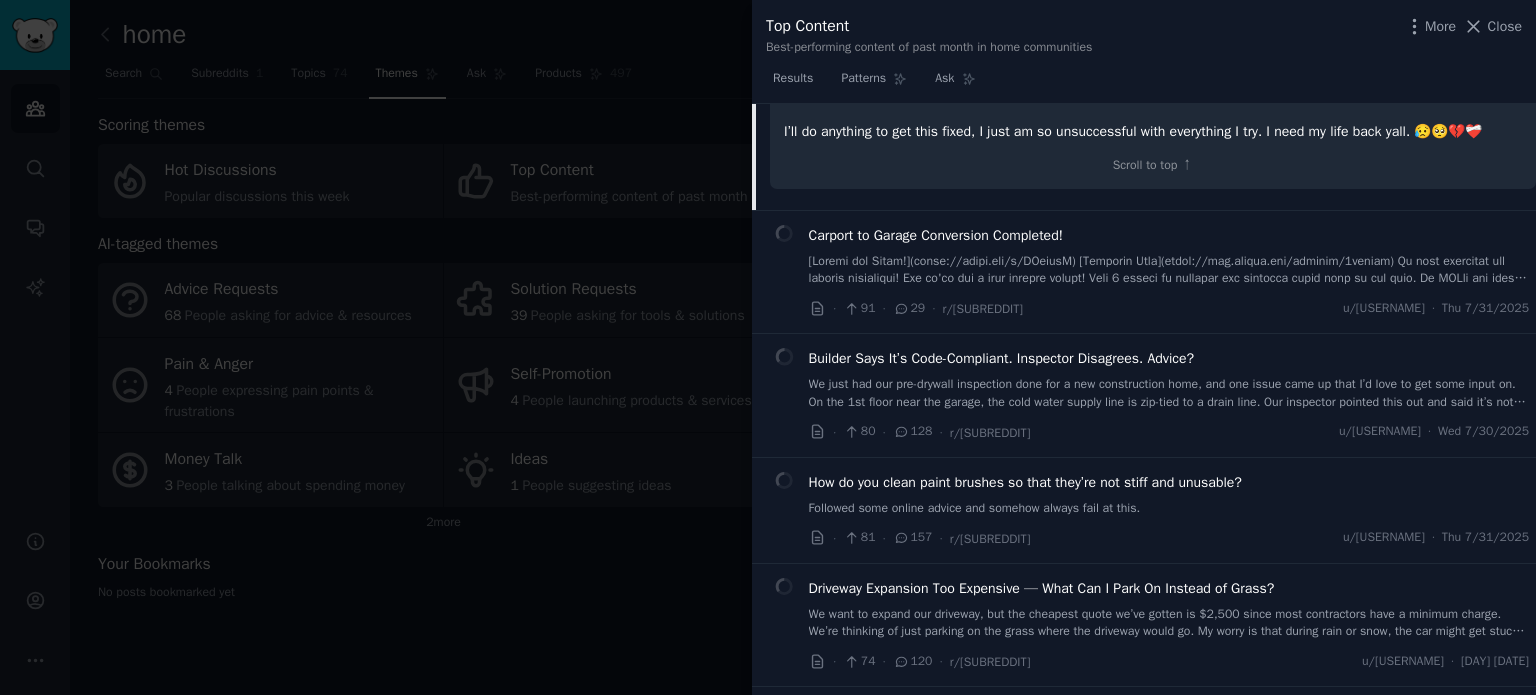 scroll, scrollTop: 1101, scrollLeft: 0, axis: vertical 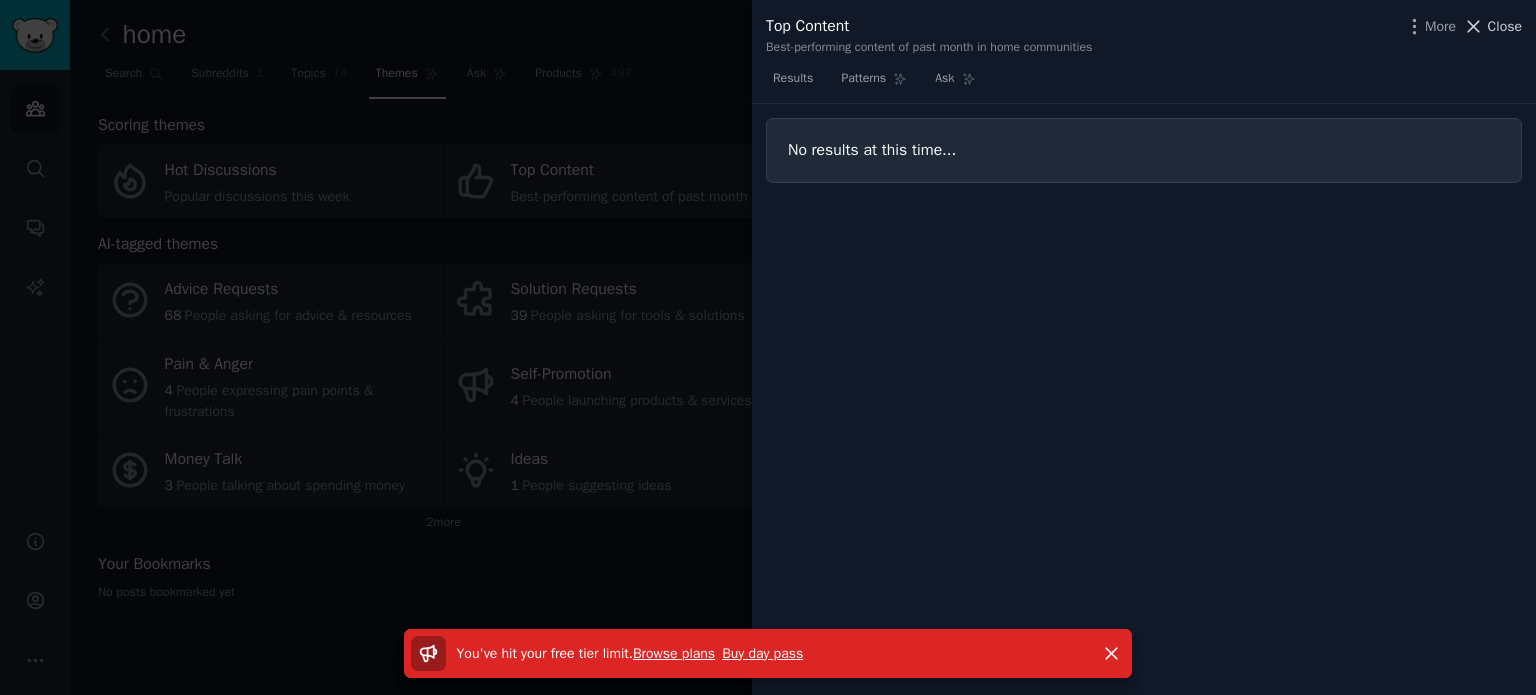 click on "Close" at bounding box center (1505, 26) 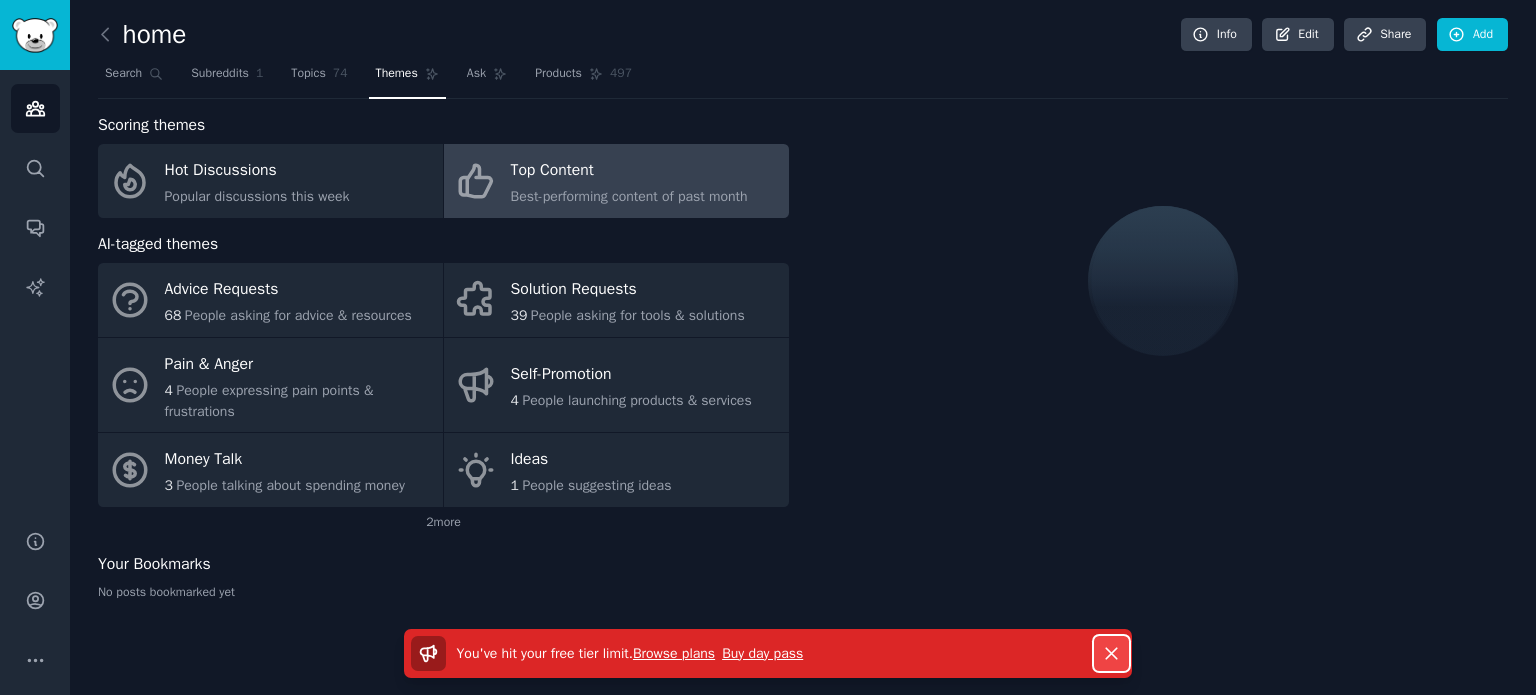 click 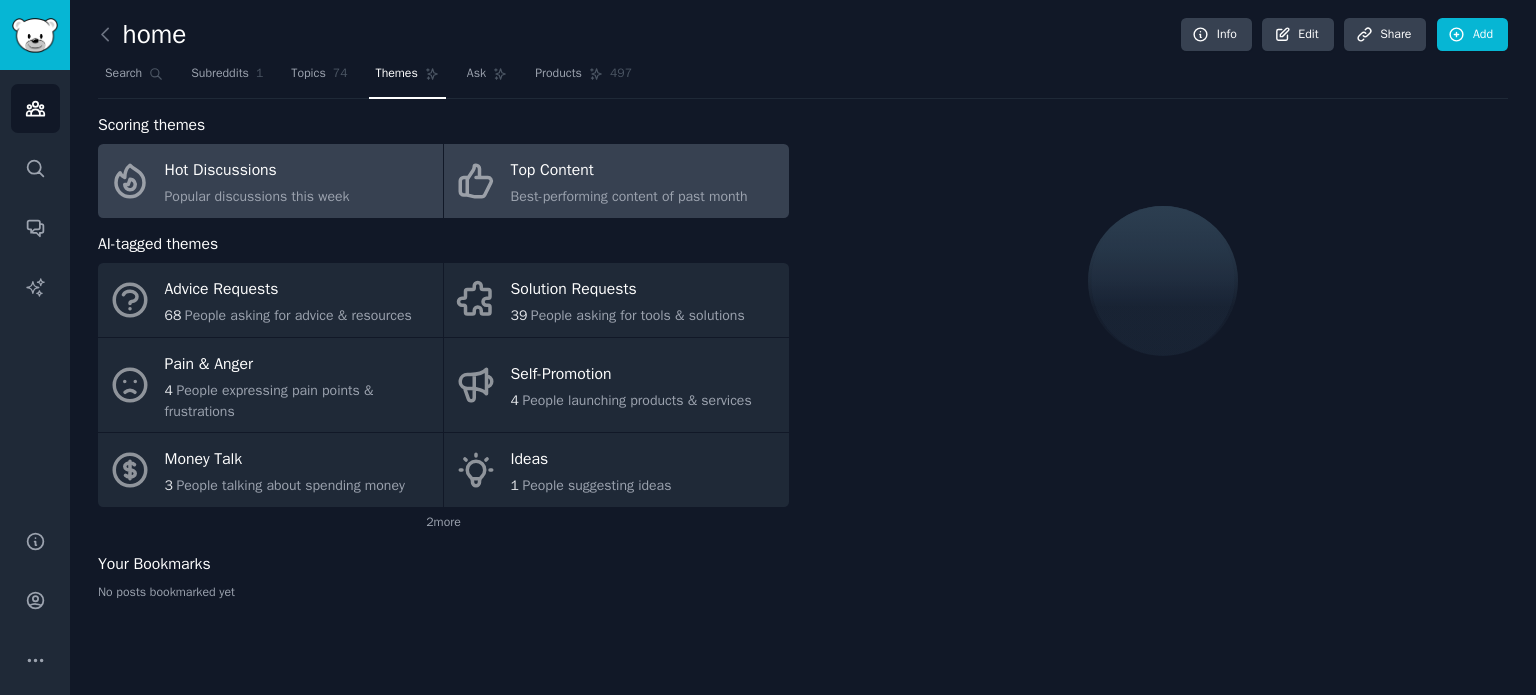 click on "Hot Discussions" at bounding box center (257, 171) 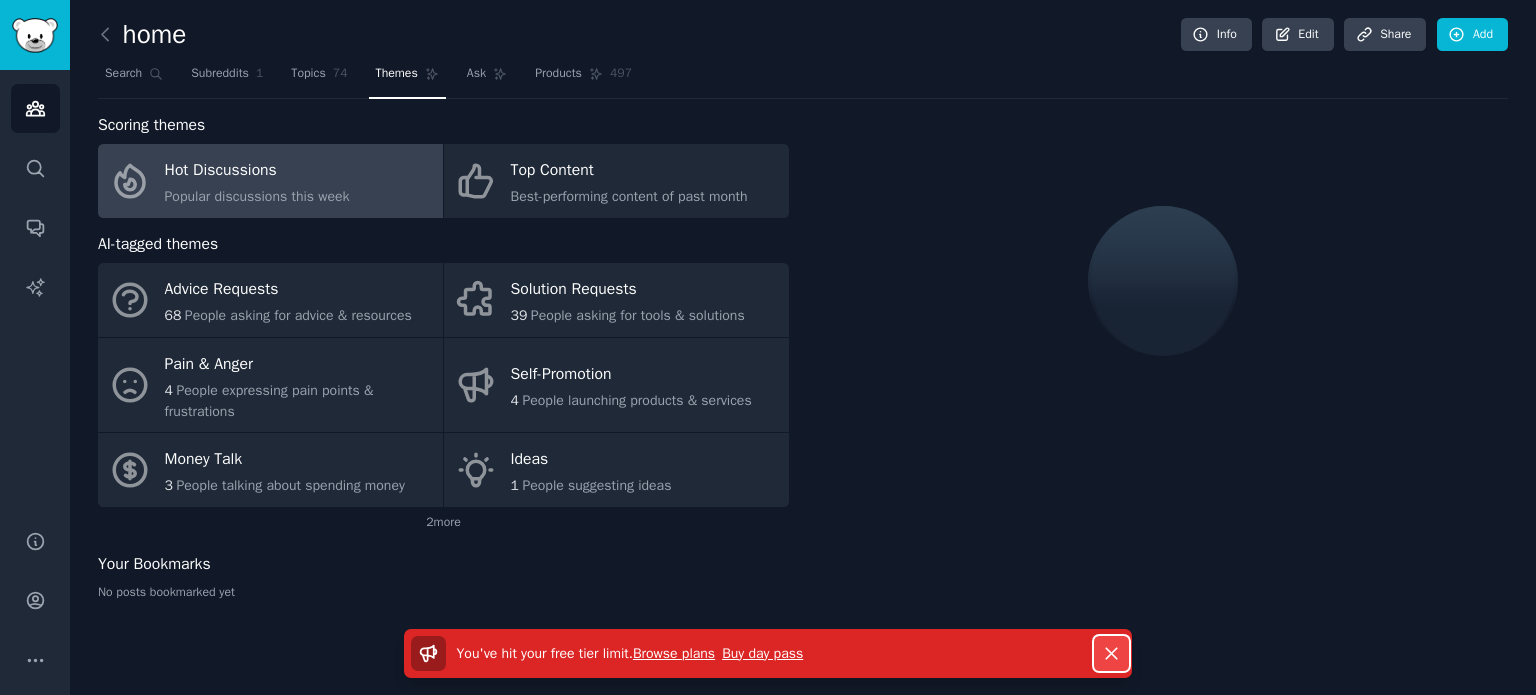 click 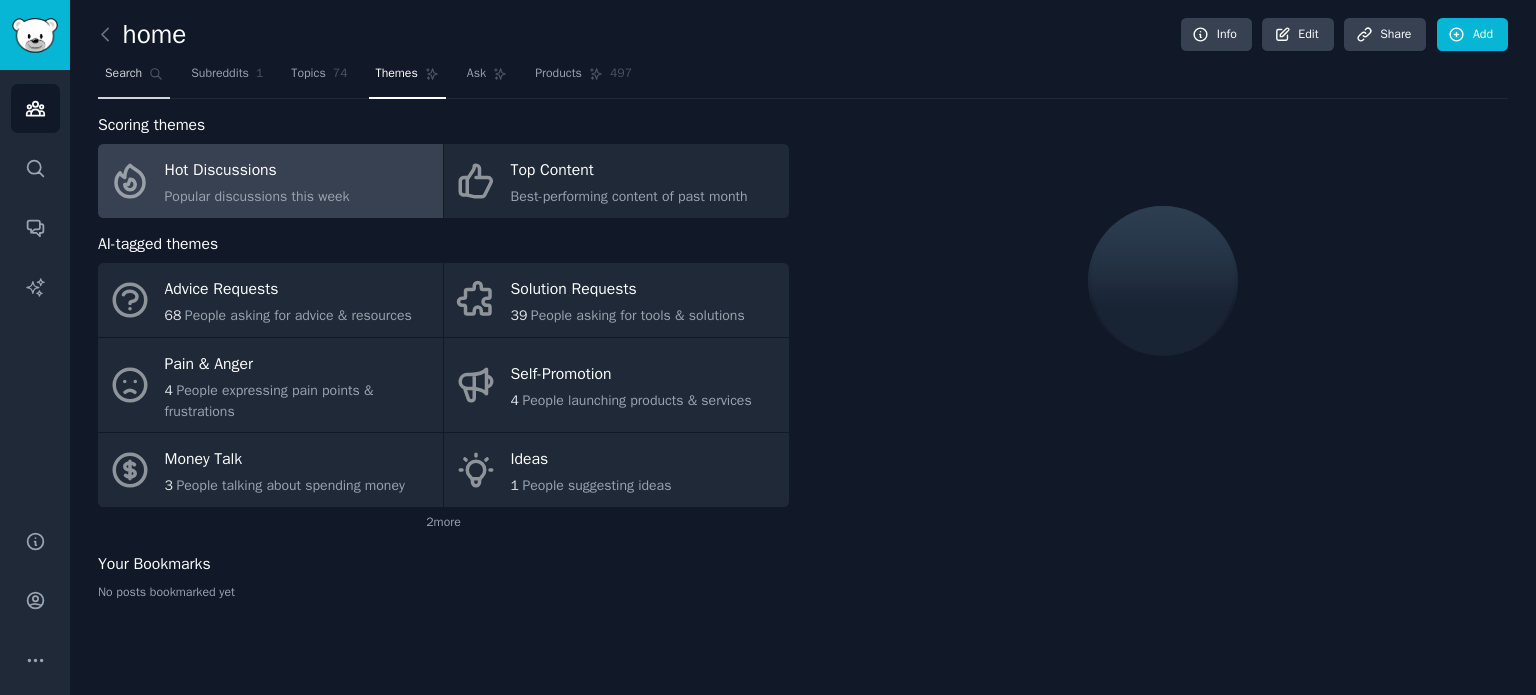 click on "Search" at bounding box center (123, 74) 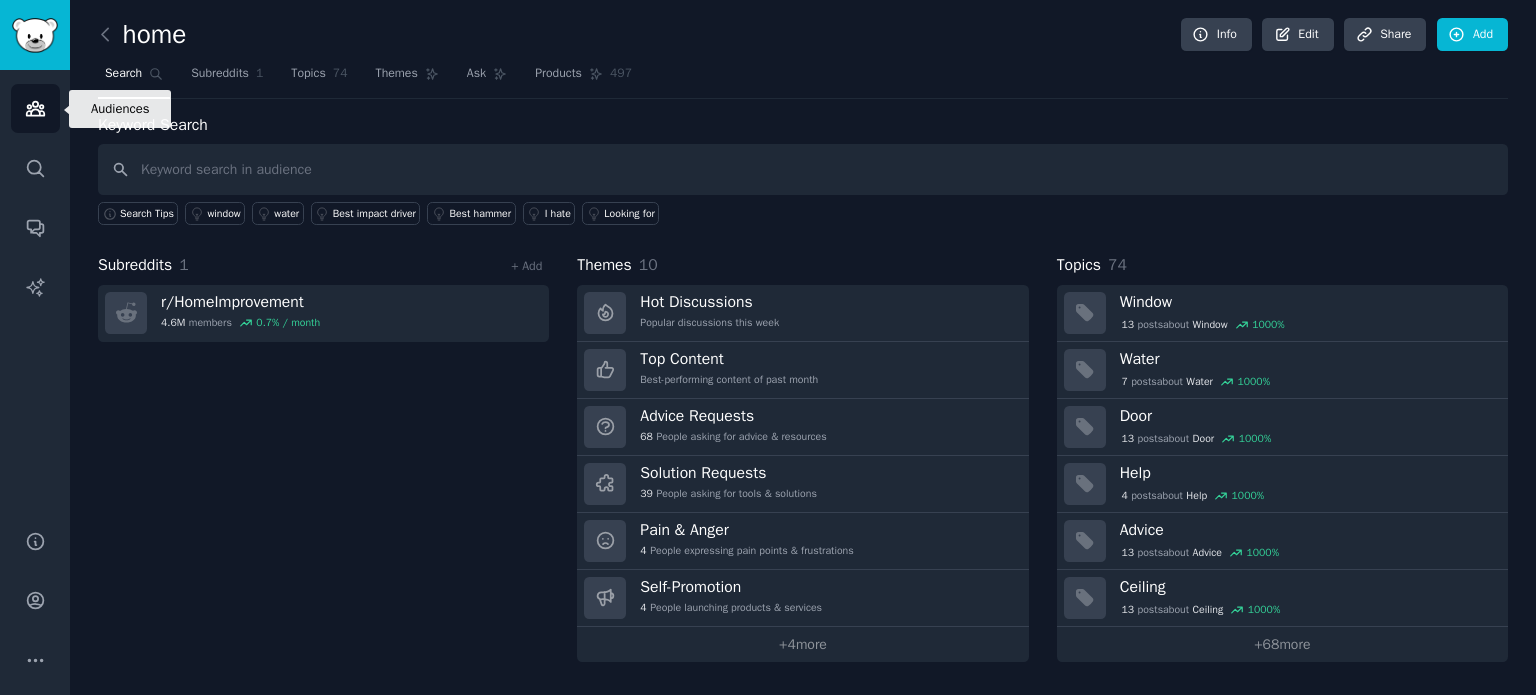 click 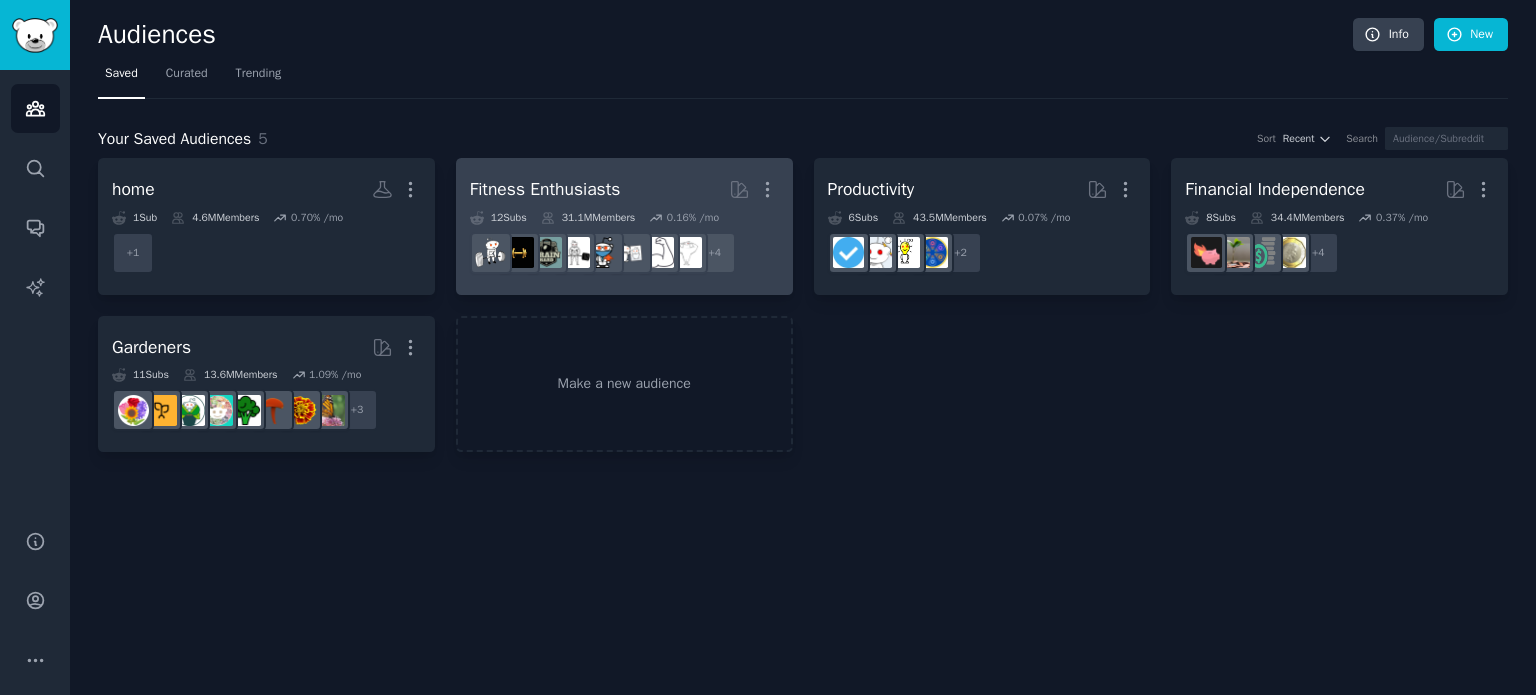 click on "Fitness Enthusiasts More" at bounding box center [624, 189] 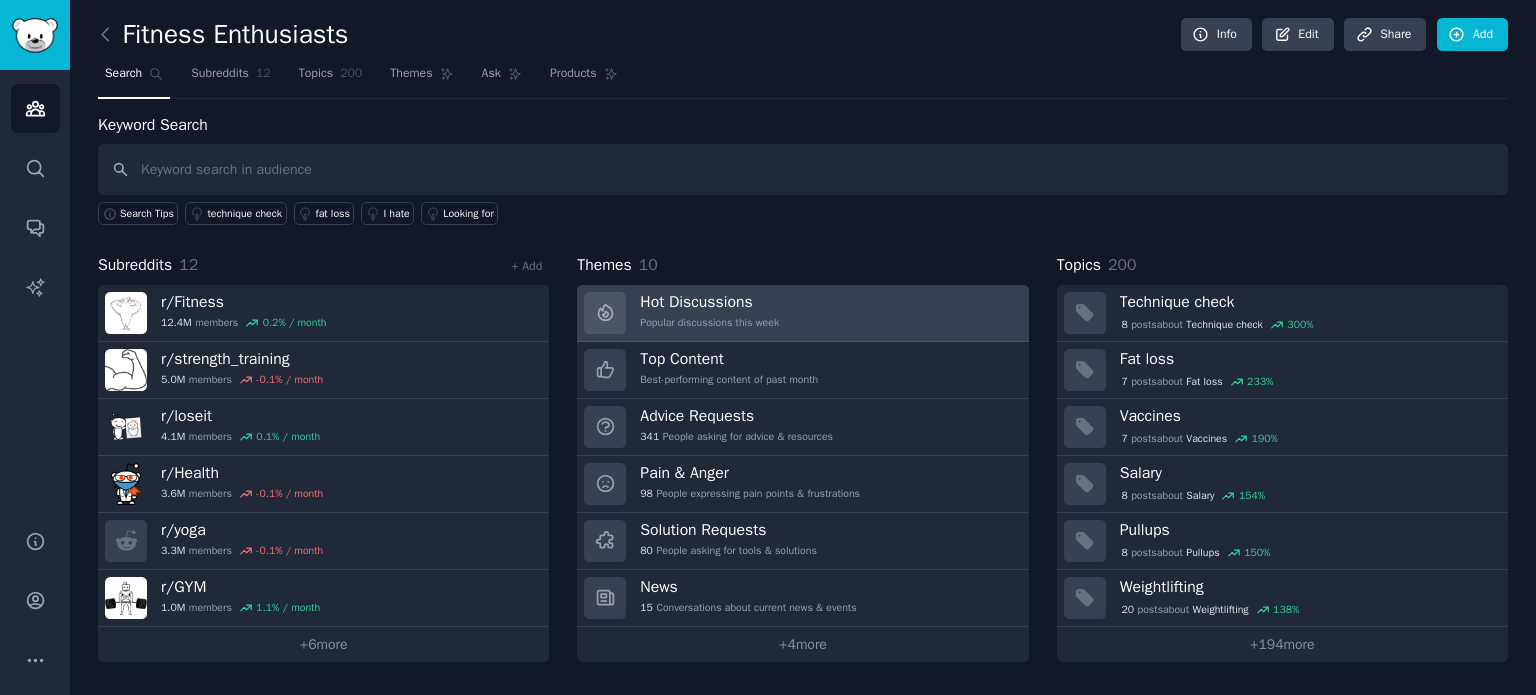 click on "Popular discussions this week" at bounding box center (709, 323) 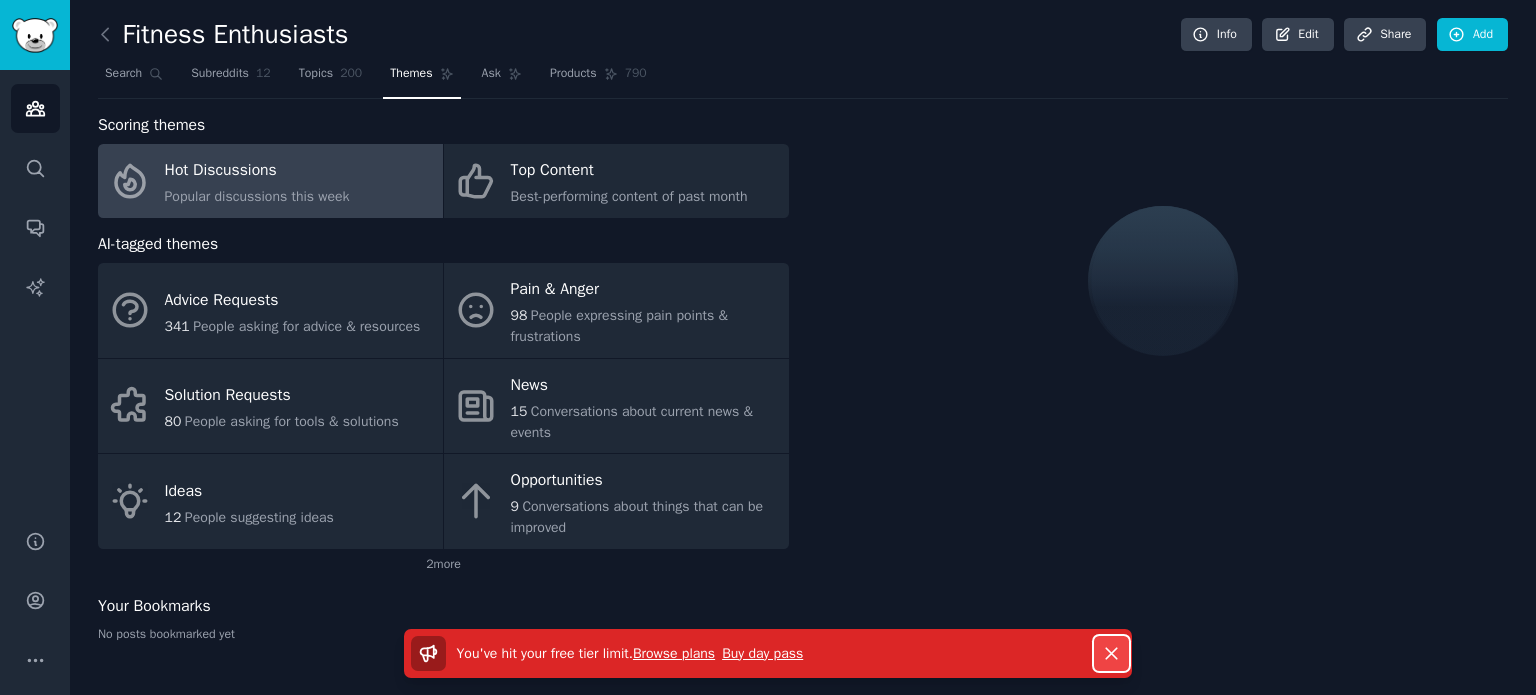 click 